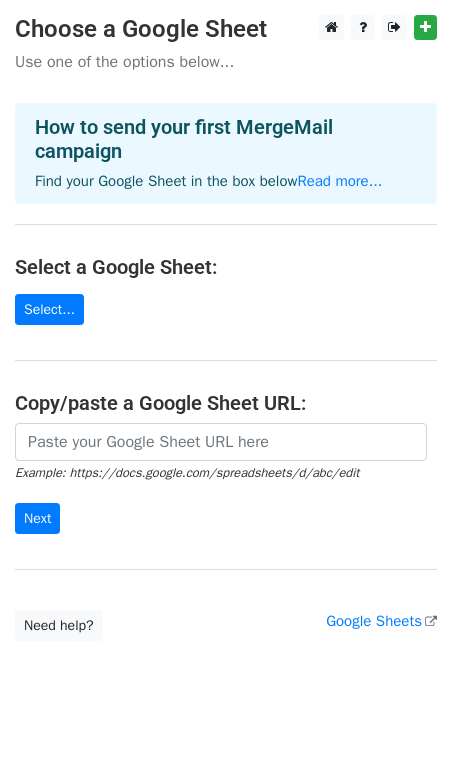 scroll, scrollTop: 0, scrollLeft: 0, axis: both 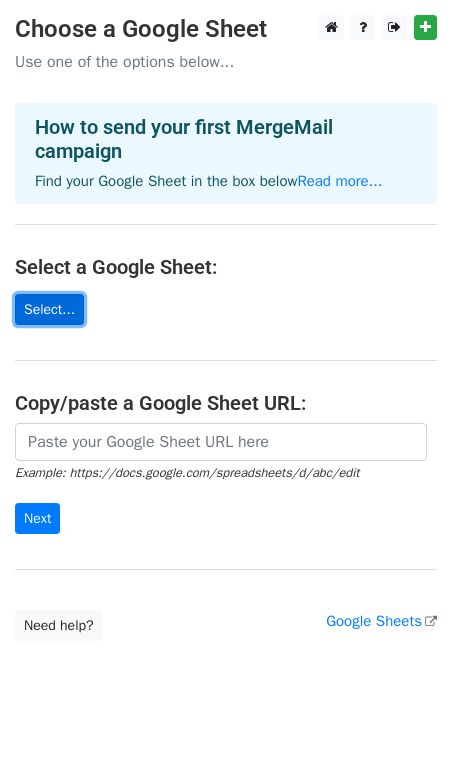 click on "Select..." at bounding box center [49, 309] 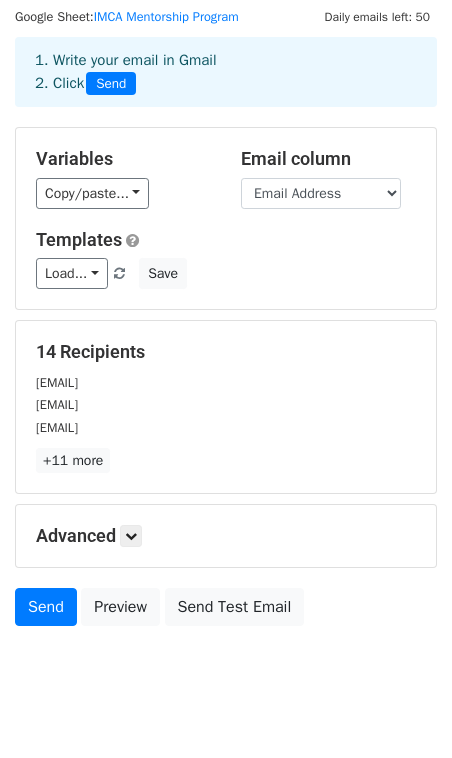 scroll, scrollTop: 98, scrollLeft: 0, axis: vertical 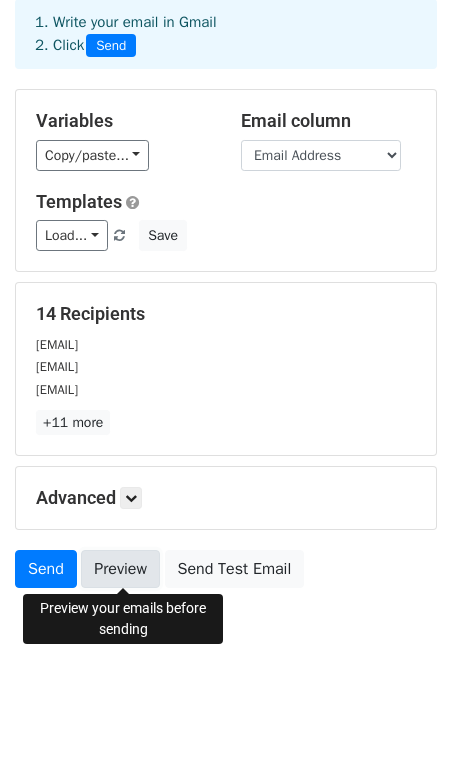 click on "Preview" at bounding box center (120, 569) 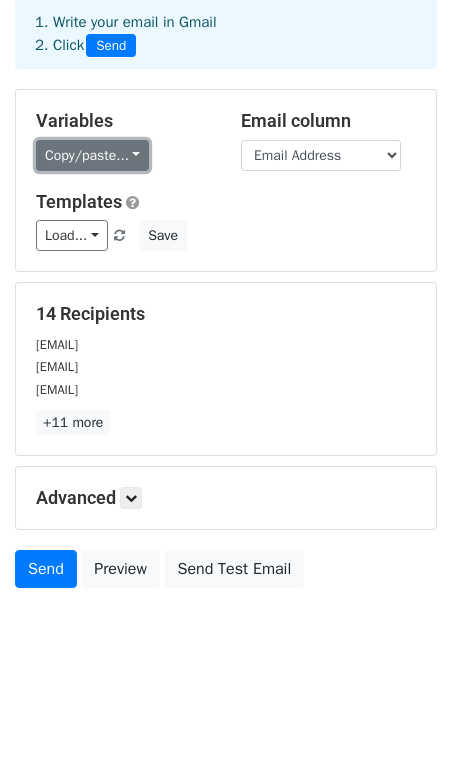 click on "Copy/paste..." at bounding box center [92, 155] 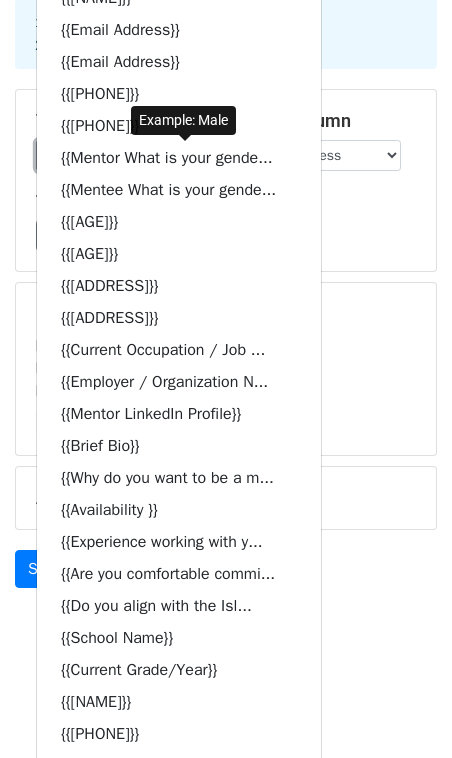 scroll, scrollTop: 0, scrollLeft: 0, axis: both 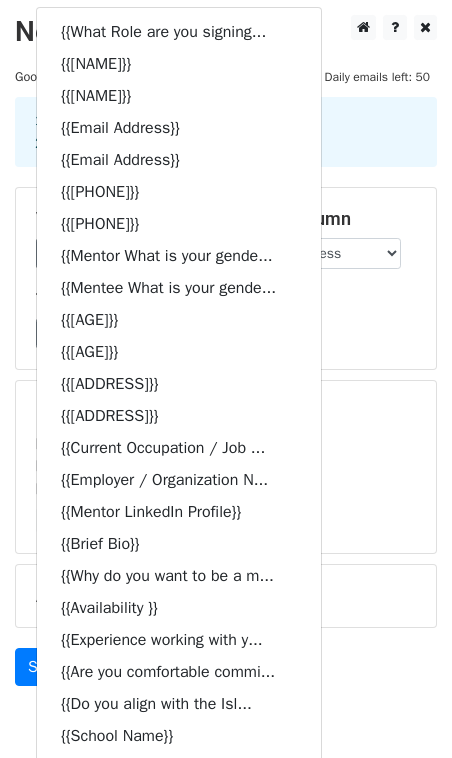 click on "1. Write your email in Gmail
2. Click
Send" at bounding box center [226, 132] 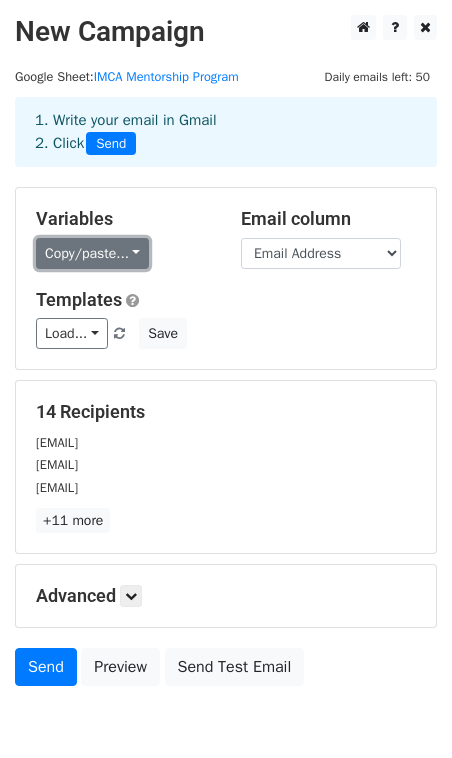 click on "Copy/paste..." at bounding box center (92, 253) 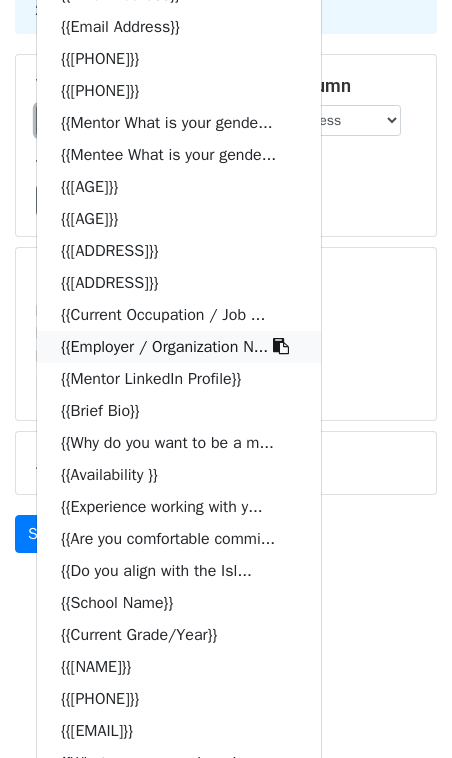 scroll, scrollTop: 0, scrollLeft: 0, axis: both 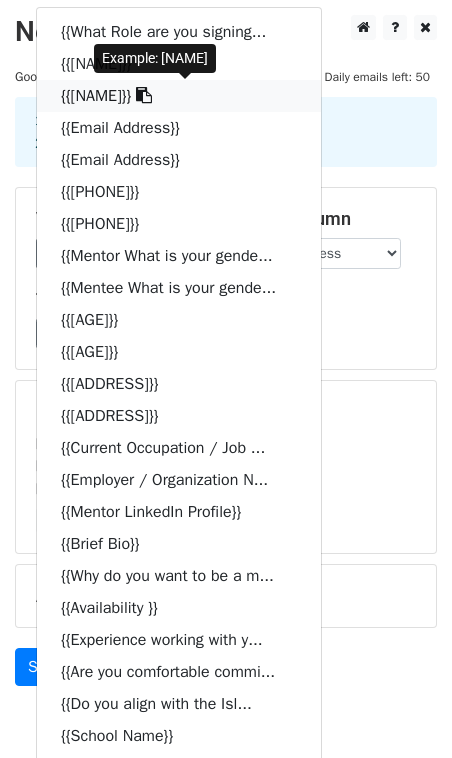 click on "{{Mentee Name}}" at bounding box center [179, 96] 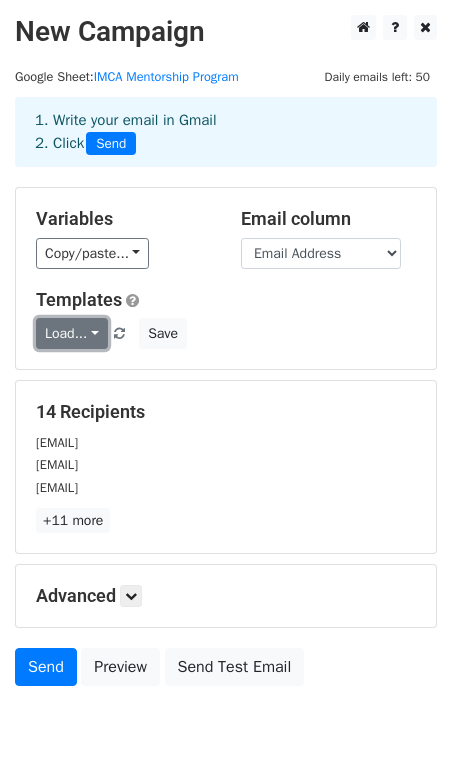 click on "Load..." at bounding box center (72, 333) 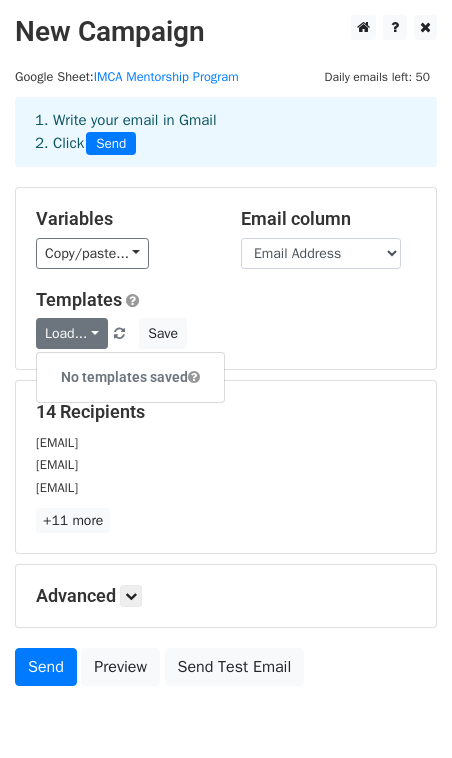 click on "Templates
Load...
No templates saved
Save" at bounding box center [226, 319] 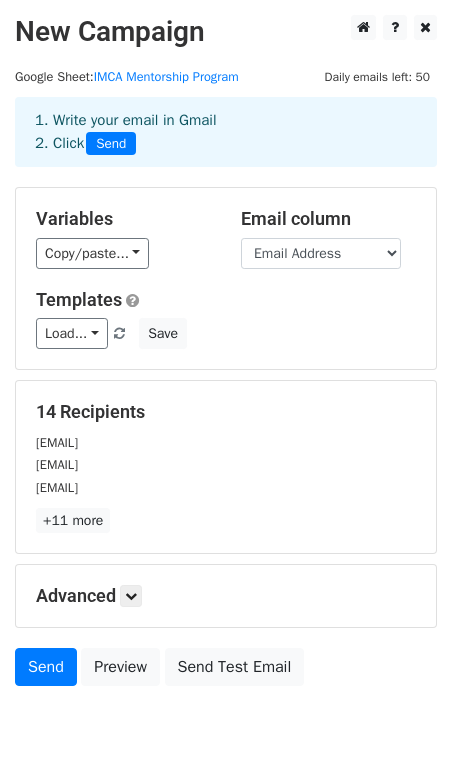 scroll, scrollTop: 98, scrollLeft: 0, axis: vertical 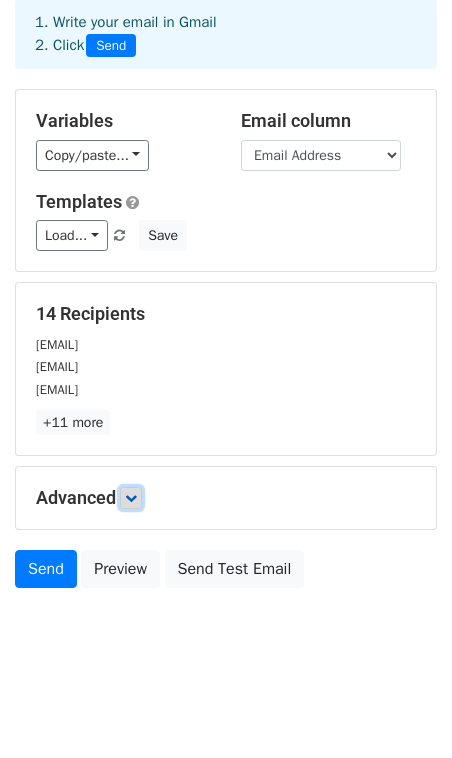 click at bounding box center [131, 498] 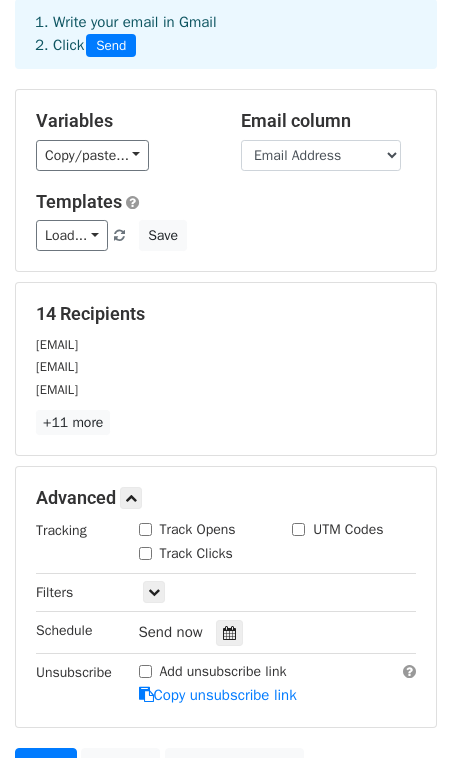 click on "Track Opens" at bounding box center [145, 529] 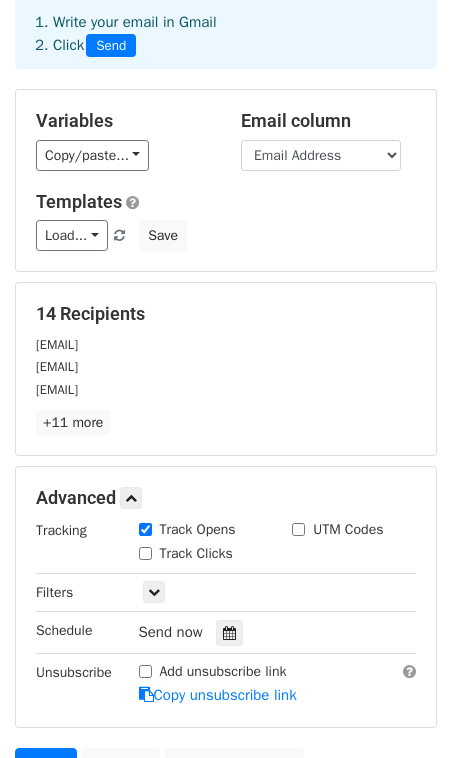 click on "Track Clicks" at bounding box center [145, 553] 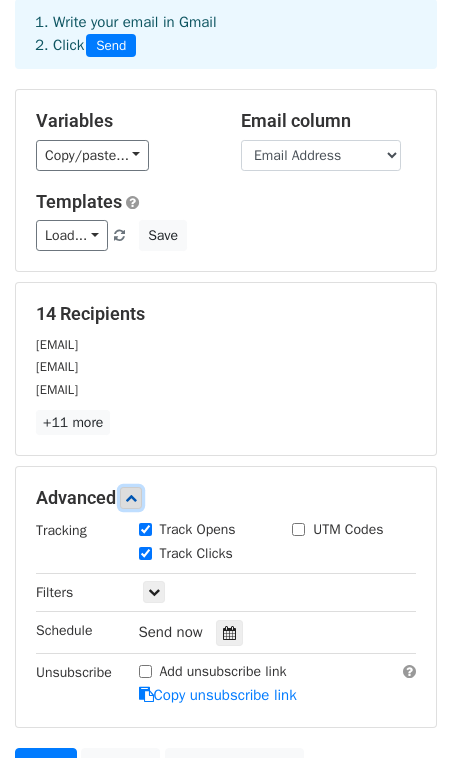 click at bounding box center [131, 498] 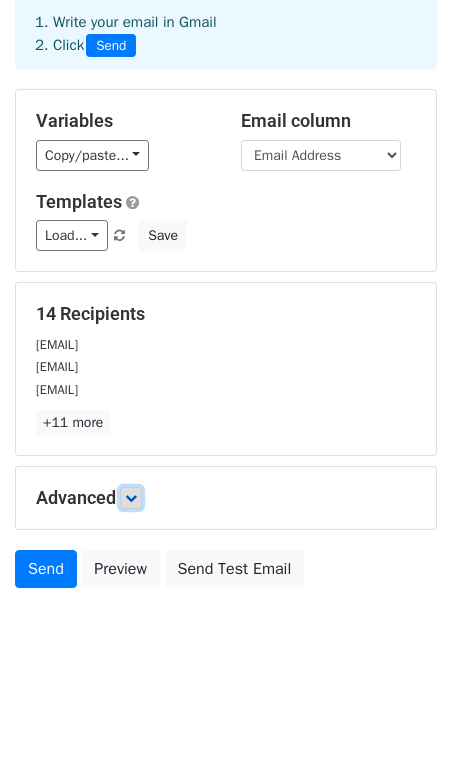 click at bounding box center [131, 498] 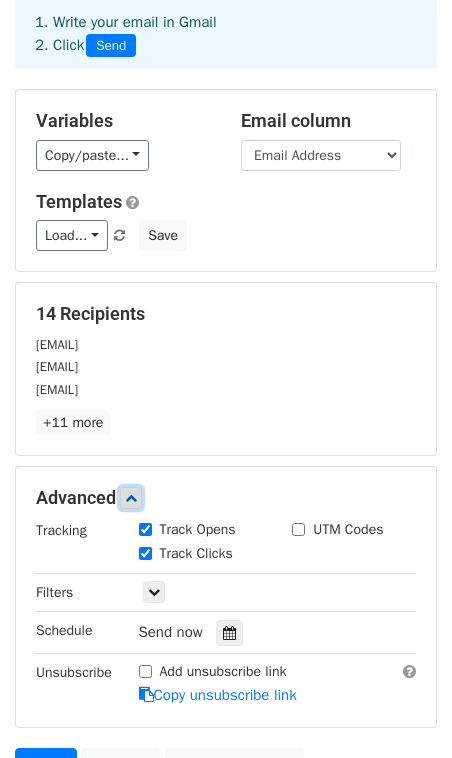 click at bounding box center [131, 498] 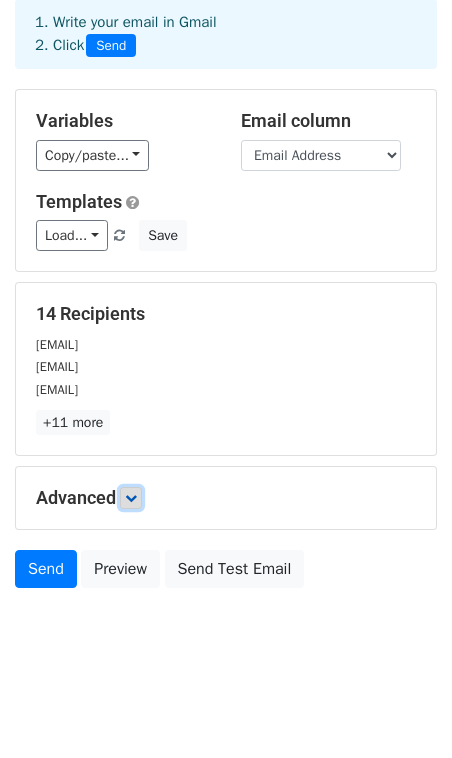 click at bounding box center (131, 498) 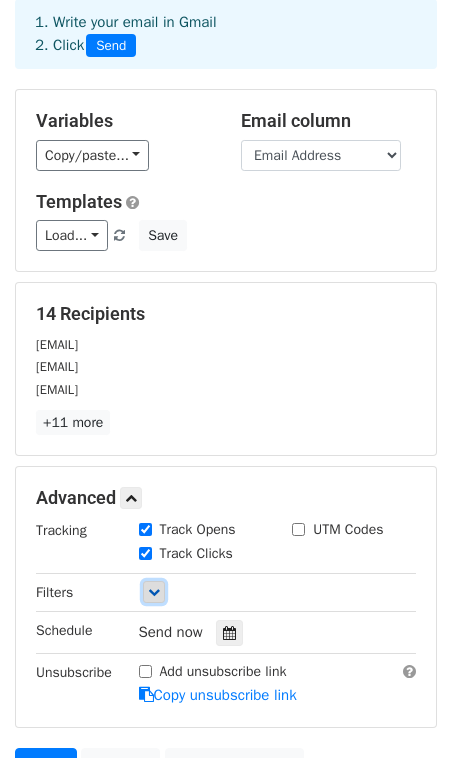 click at bounding box center (154, 592) 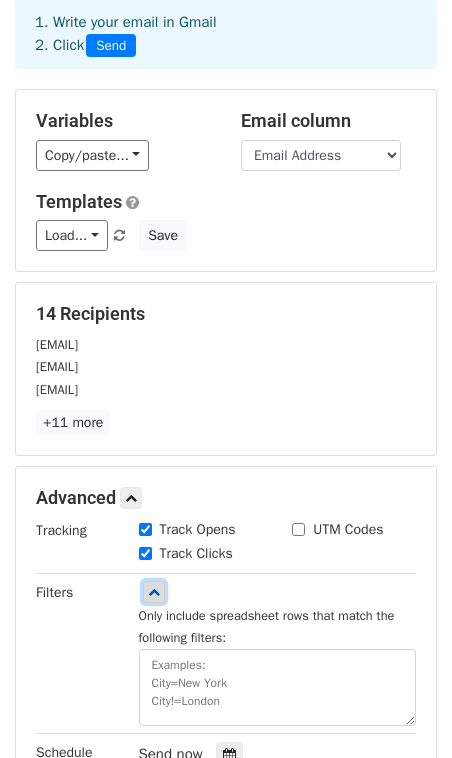 click at bounding box center [154, 592] 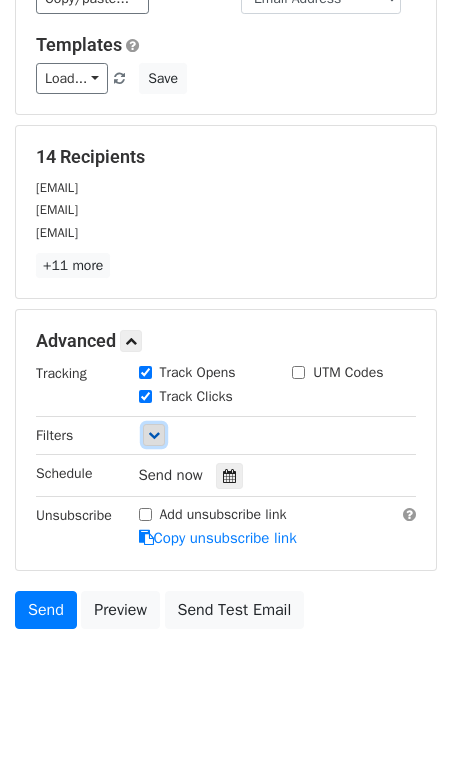 scroll, scrollTop: 294, scrollLeft: 0, axis: vertical 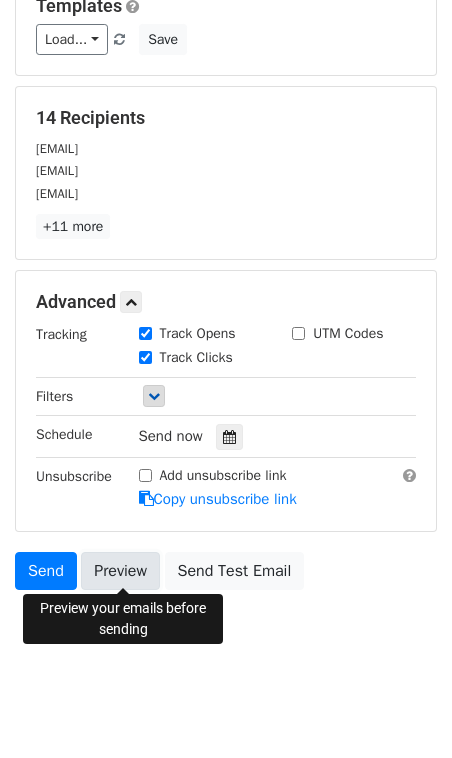 click on "Preview" at bounding box center (120, 571) 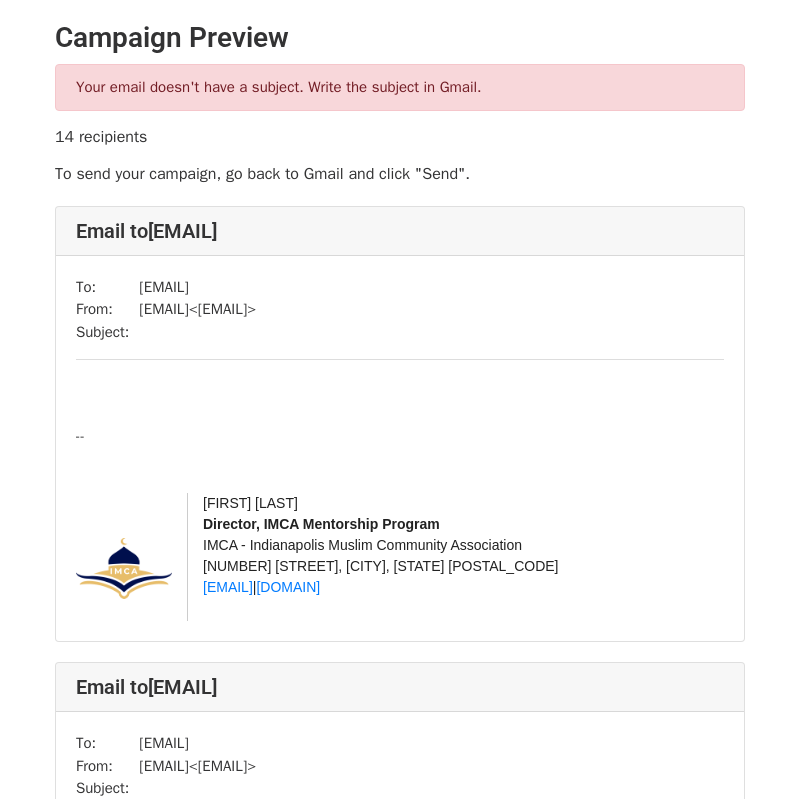 scroll, scrollTop: 0, scrollLeft: 0, axis: both 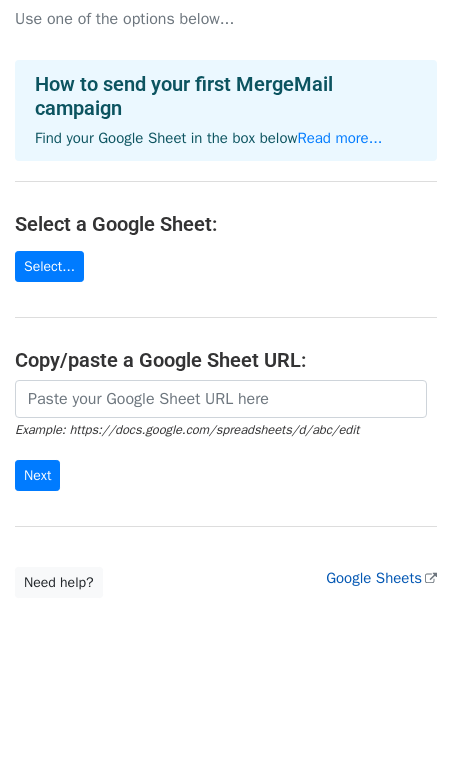 click on "Google Sheets" at bounding box center (381, 578) 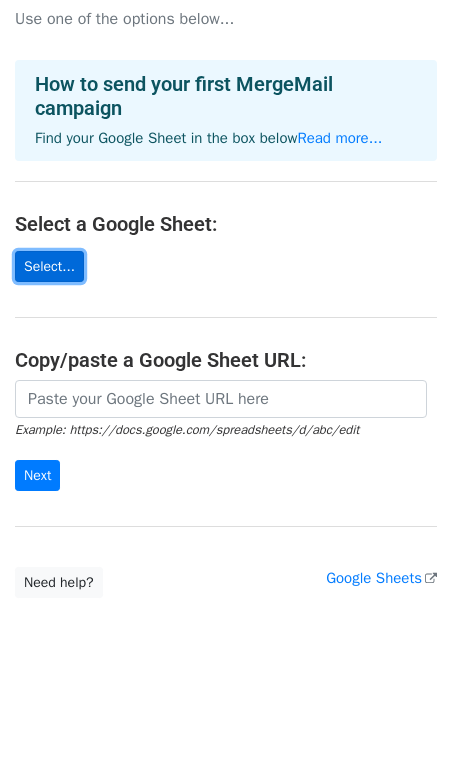 click on "Select..." at bounding box center [49, 266] 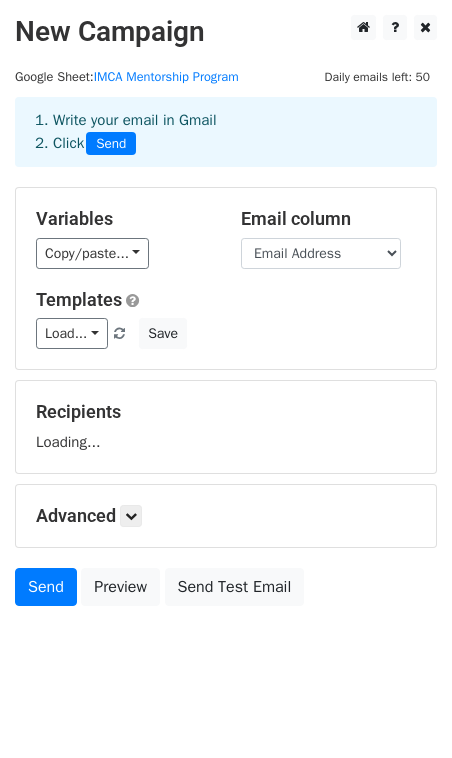 scroll, scrollTop: 0, scrollLeft: 0, axis: both 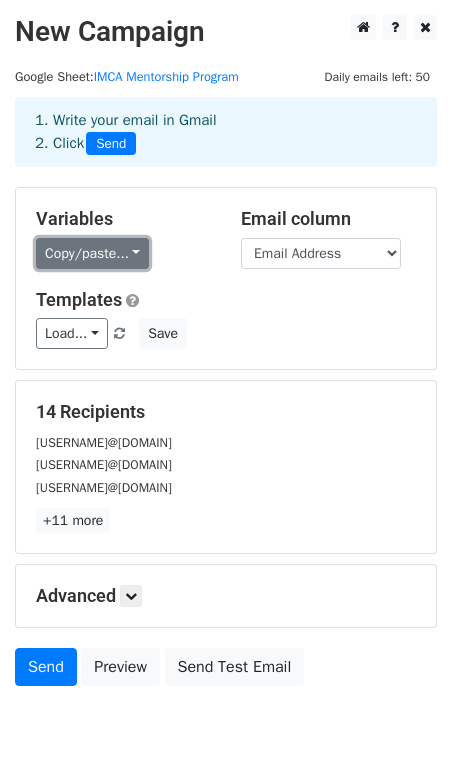 click on "Copy/paste..." at bounding box center [92, 253] 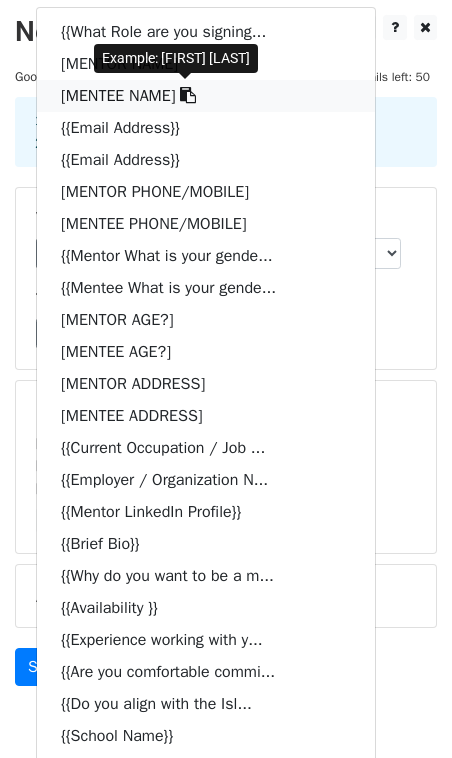 click on "{{Mentee Name}}" at bounding box center (206, 96) 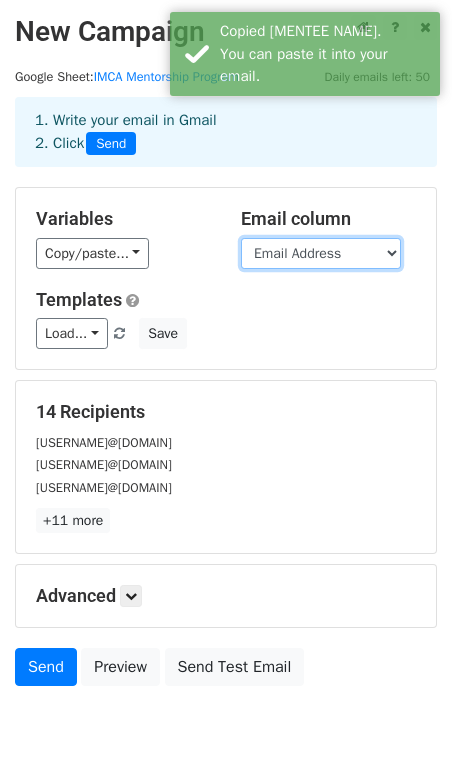 click on "What Role are you signing up for?
Mentor Name
Mentee Name
Email Address
Email Address
Mentor Phone/Mobile
Mentee Phone/Mobile
Mentor What is your gender?
Mentee What is your gender?
Mentor age?
Mentee age?
Mentor Address
Mentee Address
Current Occupation / Job Title
Employer / Organization Name
Mentor LinkedIn Profile
Brief Bio
Why do you want to be a mentor?
Availability
Experience working with youth or mentoring (if any)
Are you comfortable committing to one academic semester?
Do you align with the Islamic values & mission of the program?
School Name
Current Grade/Year
Parent/Guardian Name
Parent/Guardian Phone Number
Parent/Guardian Email
What are your goals or interests?
What would you like to get out of this program?
Do you have any specific mentor preference (gender, profession, etc)? (optional)
Terms and Conditions" at bounding box center [321, 253] 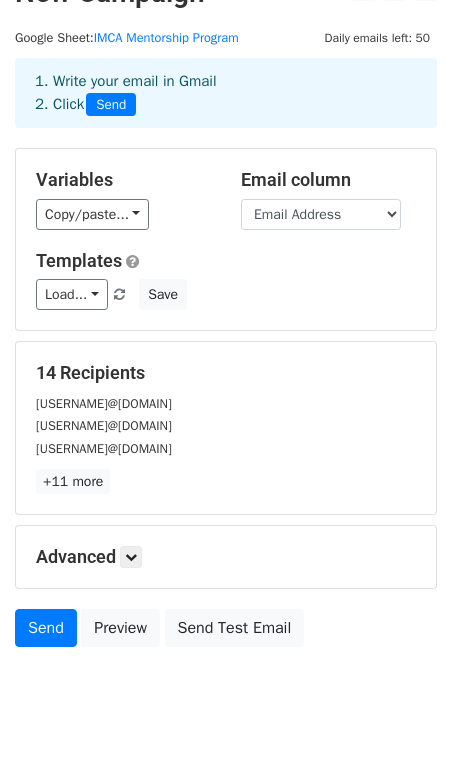 scroll, scrollTop: 98, scrollLeft: 0, axis: vertical 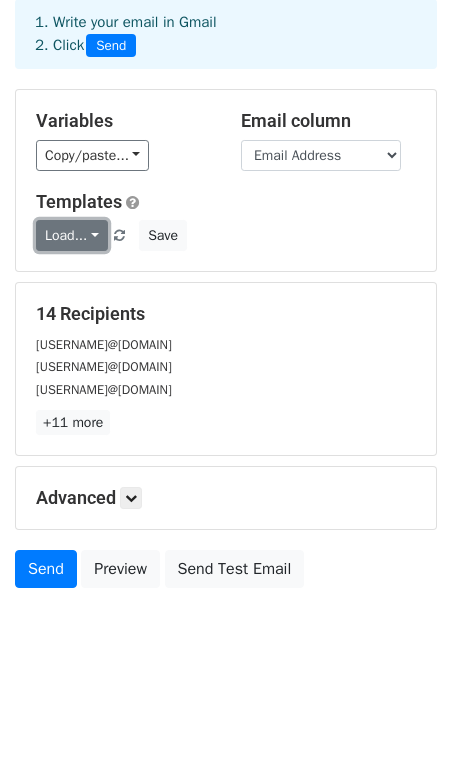 click on "Load..." at bounding box center (72, 235) 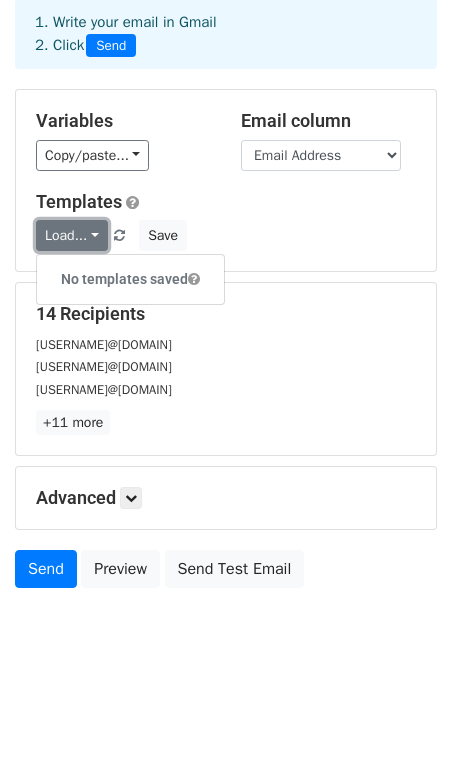 click on "Load..." at bounding box center [72, 235] 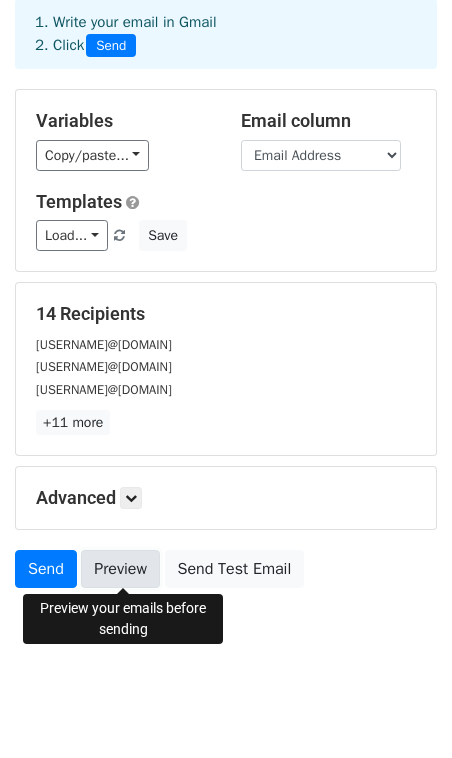 click on "Preview" at bounding box center [120, 569] 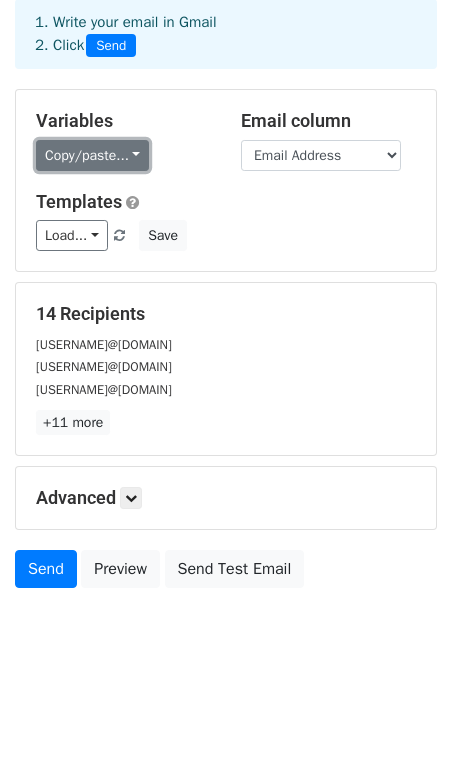 click on "Copy/paste..." at bounding box center (92, 155) 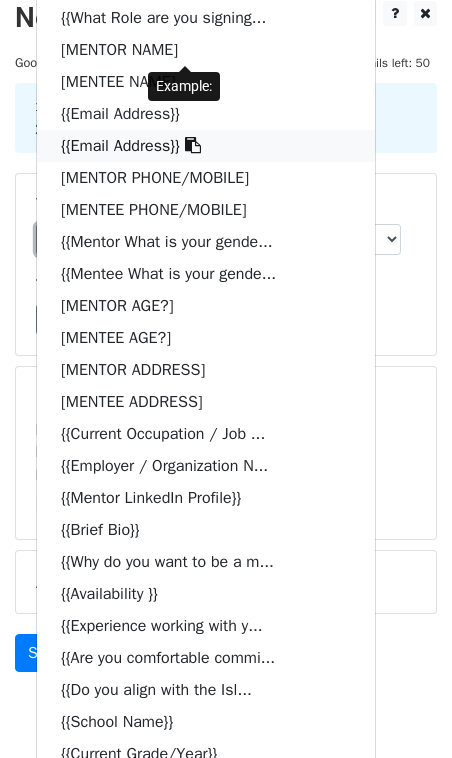 scroll, scrollTop: 0, scrollLeft: 0, axis: both 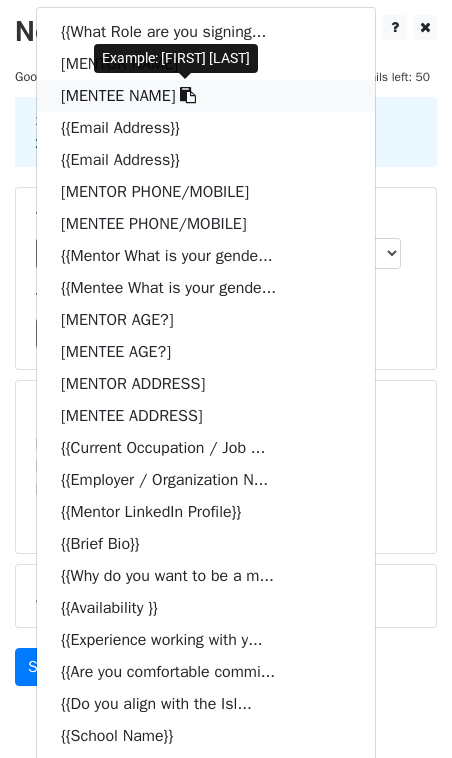 click at bounding box center (188, 95) 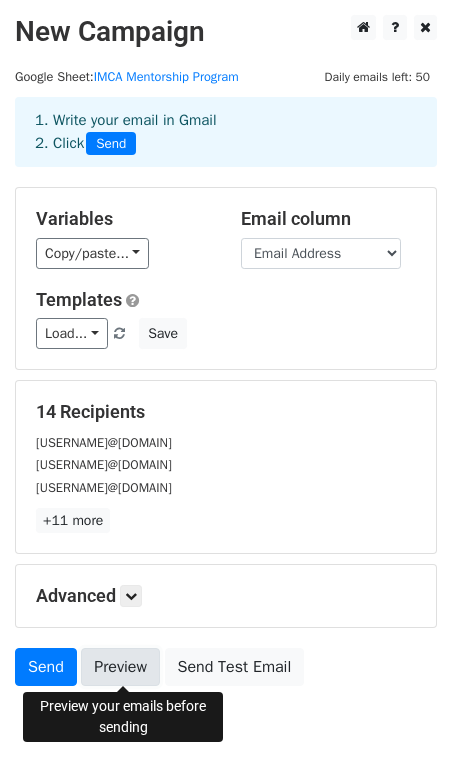 click on "Preview" at bounding box center [120, 667] 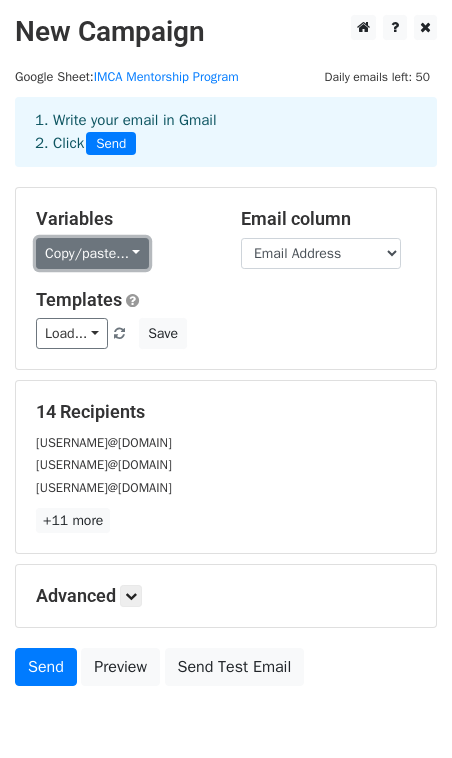 click on "Copy/paste..." at bounding box center (92, 253) 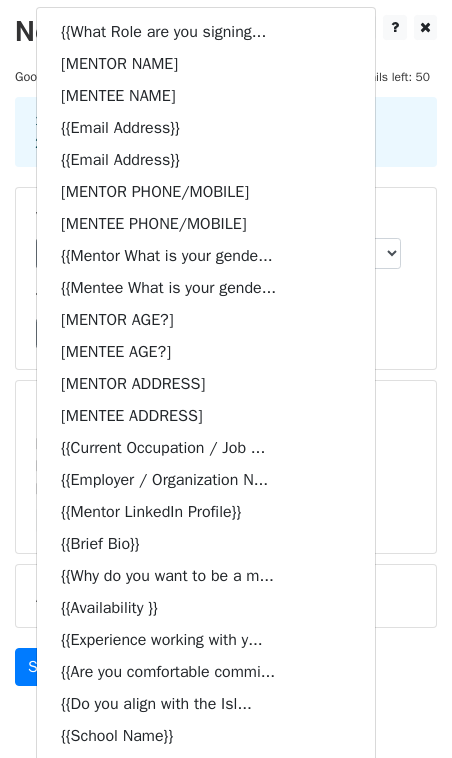 click on "Variables
Copy/paste...
{{What Role are you signing...
{{Mentor Name}}
{{Mentee Name}}
{{Email Address}}
{{Email Address}}
{{Mentor Phone/Mobile}}
{{Mentee Phone/Mobile}}
{{Mentor What is your gende...
{{Mentee What is your gende...
{{Mentor age?}}
{{Mentee age?}}
{{Mentor Address}}
{{Mentee Address}}
{{Current Occupation / Job ...
{{Employer / Organization N...
{{Mentor LinkedIn Profile}}
{{Brief Bio}}
{{Why do you want to be a m...
{{Availability }}
{{Experience working with y...
{{Are you comfortable commi...
{{Do you align with the Isl...
{{School Name}}
{{Current Grade/Year}}
{{Parent/Guardian Name}}
{{Parent/Guardian Phone Num...
{{Parent/Guardian Email}}
{{What are your goals or in...
{{What would you like to ge...
{{Do you have any specific ...
{{Terms and Conditions}}" at bounding box center [226, 441] 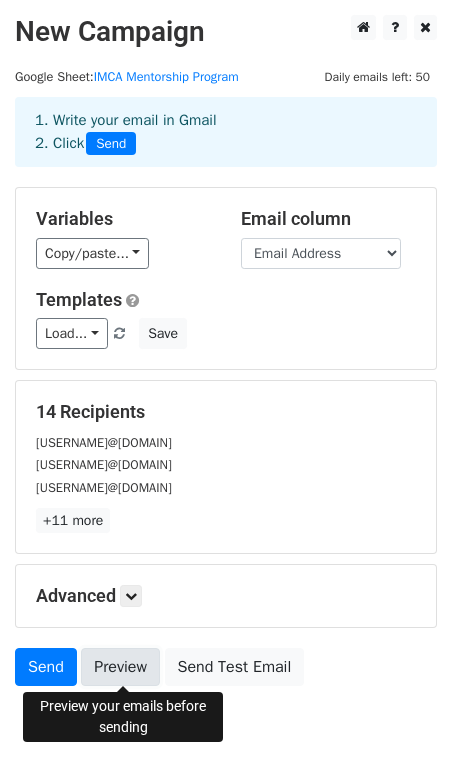 click on "Preview" at bounding box center (120, 667) 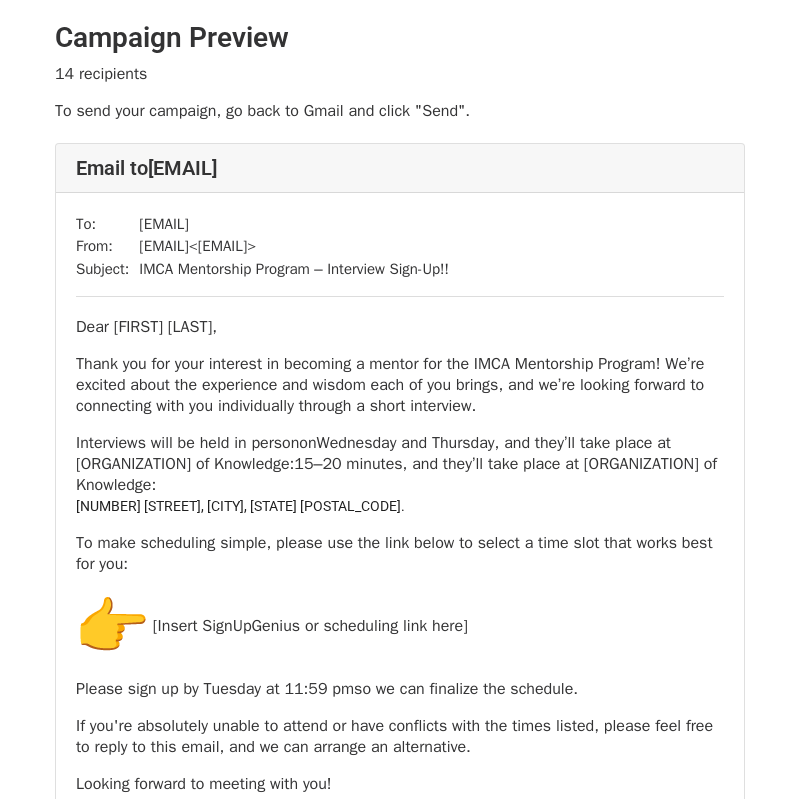 scroll, scrollTop: 0, scrollLeft: 0, axis: both 